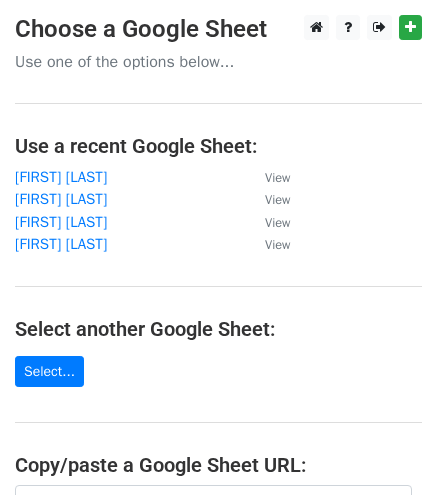 scroll, scrollTop: 0, scrollLeft: 0, axis: both 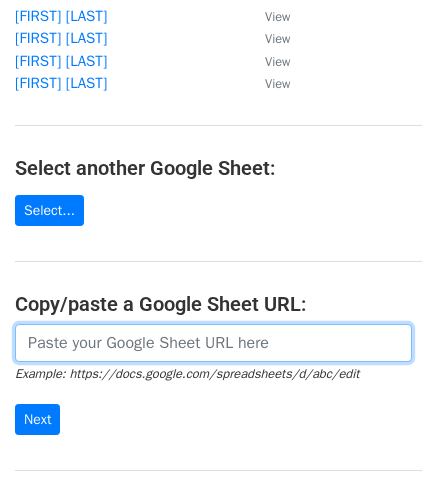 paste on "https://docs.google.com/spreadsheets/d/15BLvmgaCqe1EQfSJutpsHa_wfP3eqPQULxy39P9UP10/edit?gid=1177102947#gid=1177102947" 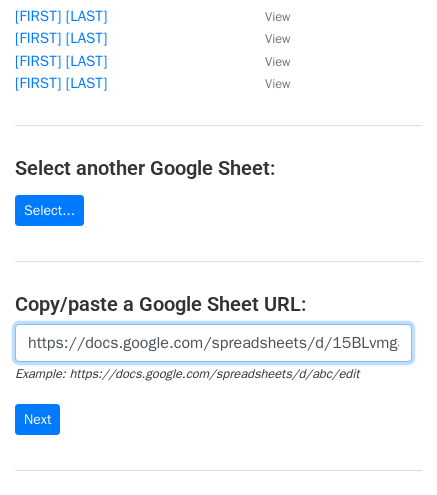 scroll, scrollTop: 0, scrollLeft: 594, axis: horizontal 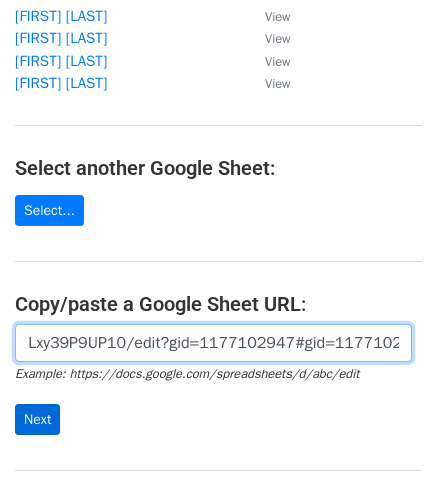 type on "https://docs.google.com/spreadsheets/d/15BLvmgaCqe1EQfSJutpsHa_wfP3eqPQULxy39P9UP10/edit?gid=1177102947#gid=1177102947" 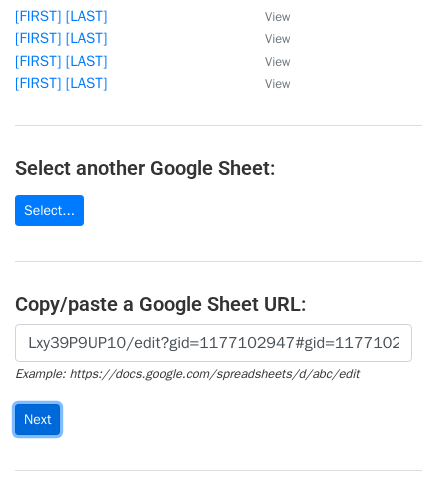 scroll, scrollTop: 0, scrollLeft: 0, axis: both 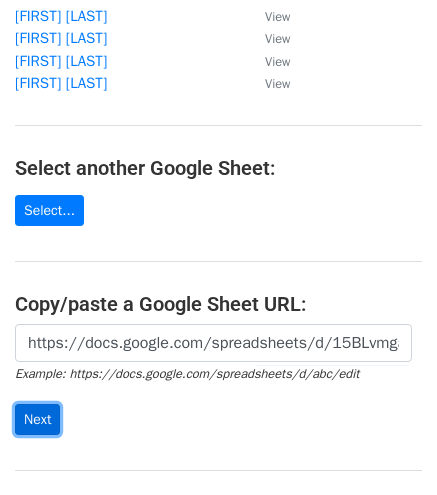 click on "Next" at bounding box center (37, 419) 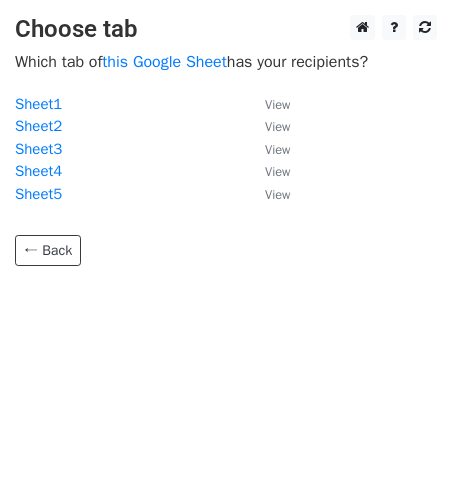 scroll, scrollTop: 0, scrollLeft: 0, axis: both 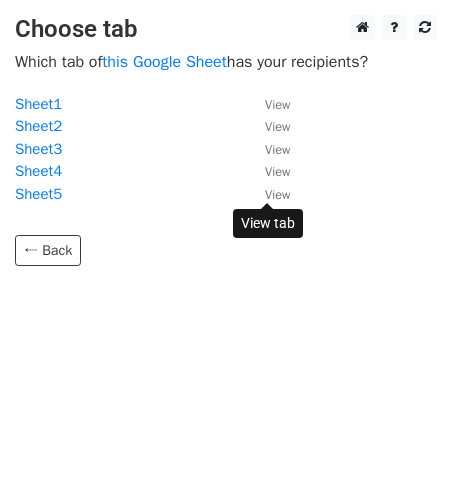click on "View" at bounding box center (277, 195) 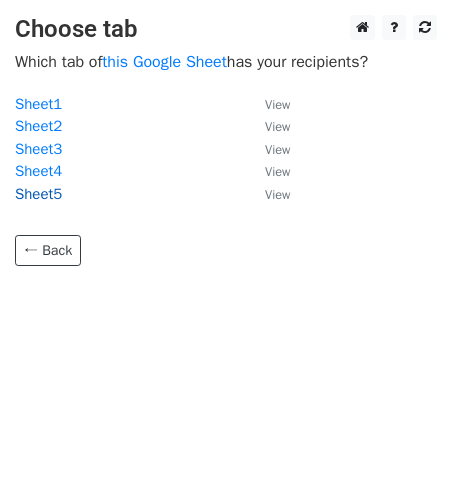 click on "Sheet5" at bounding box center (38, 194) 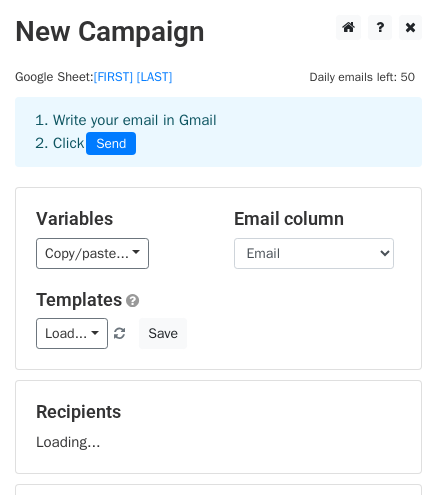 scroll, scrollTop: 0, scrollLeft: 0, axis: both 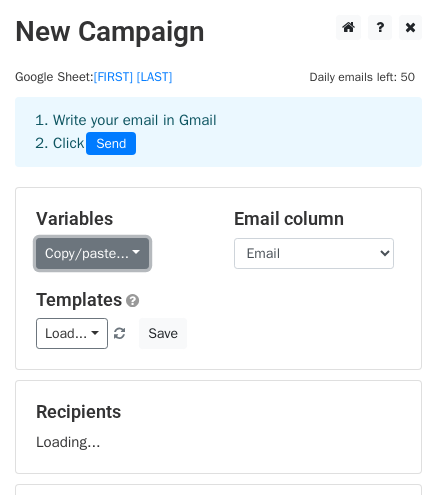 click on "Copy/paste..." at bounding box center (92, 253) 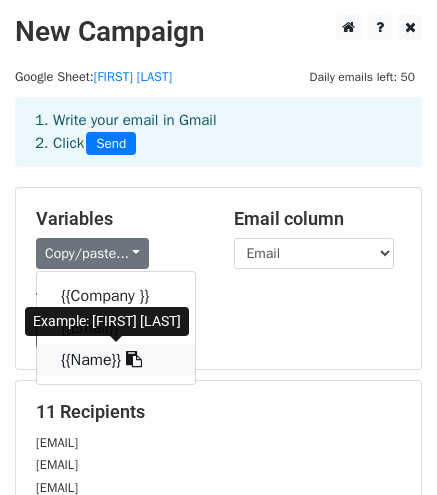 click on "{{Name}}" at bounding box center (116, 360) 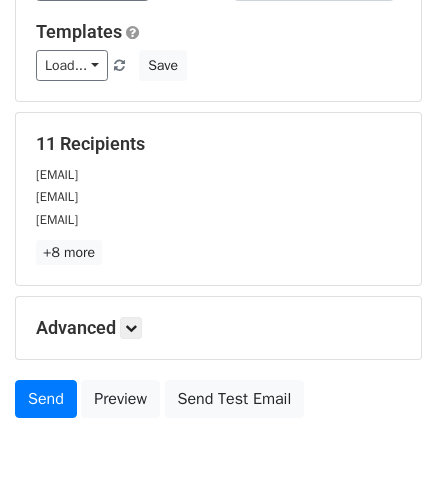 scroll, scrollTop: 314, scrollLeft: 0, axis: vertical 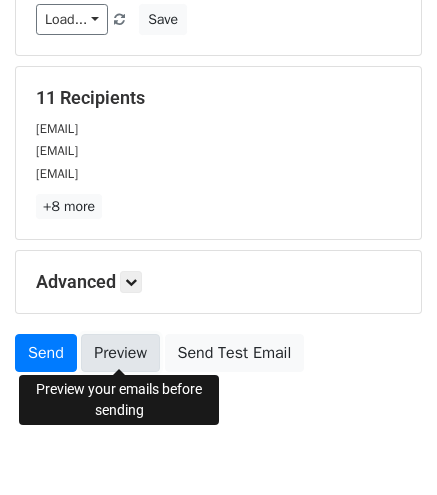 click on "Preview" at bounding box center [120, 353] 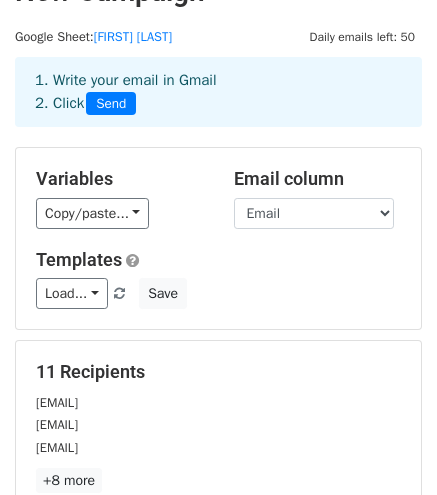 scroll, scrollTop: 33, scrollLeft: 0, axis: vertical 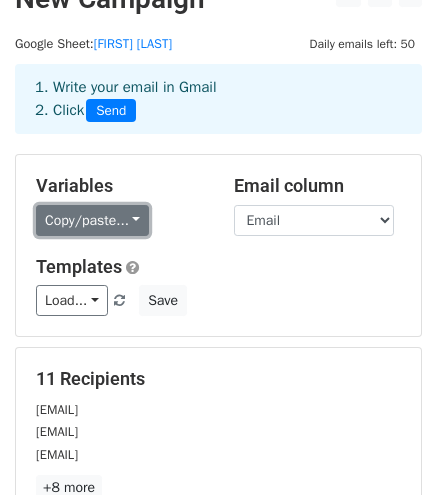 click on "Copy/paste..." at bounding box center [92, 220] 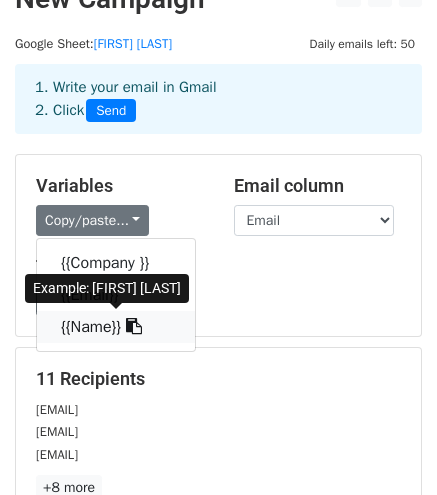 click on "{{Name}}" at bounding box center [116, 327] 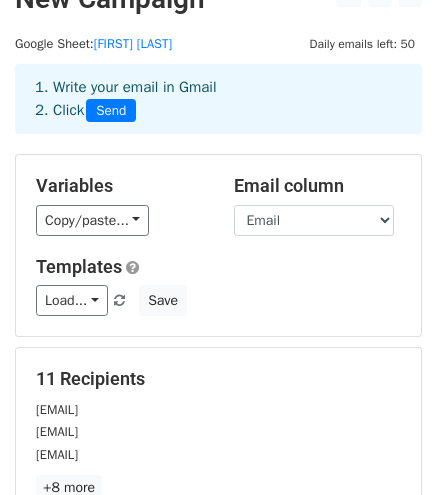scroll, scrollTop: 357, scrollLeft: 0, axis: vertical 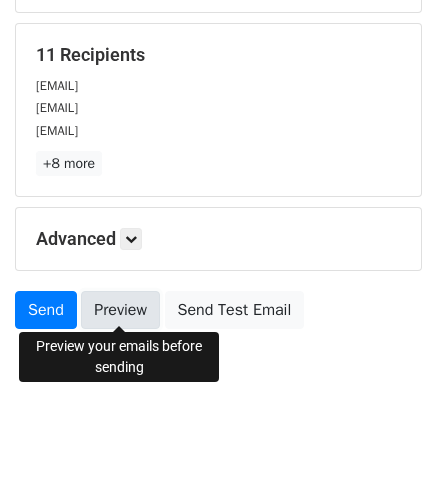 click on "Preview" at bounding box center [120, 310] 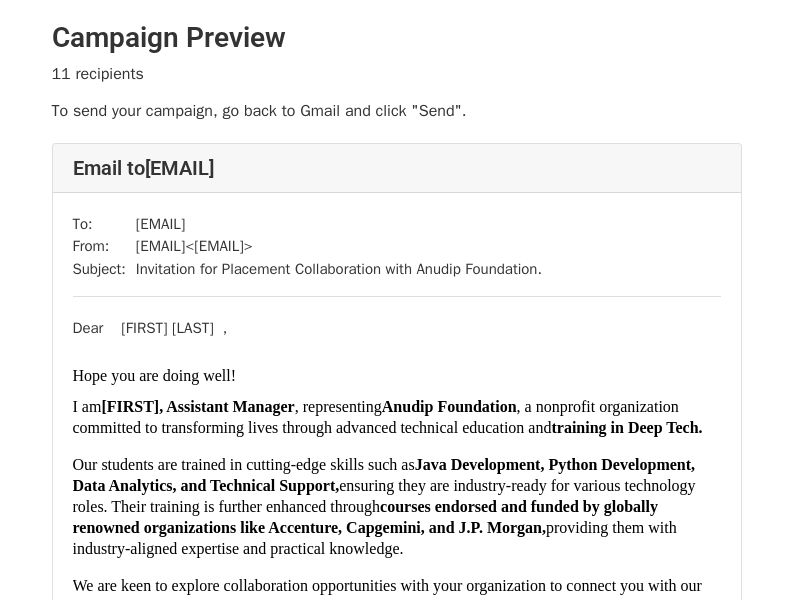 scroll, scrollTop: 0, scrollLeft: 0, axis: both 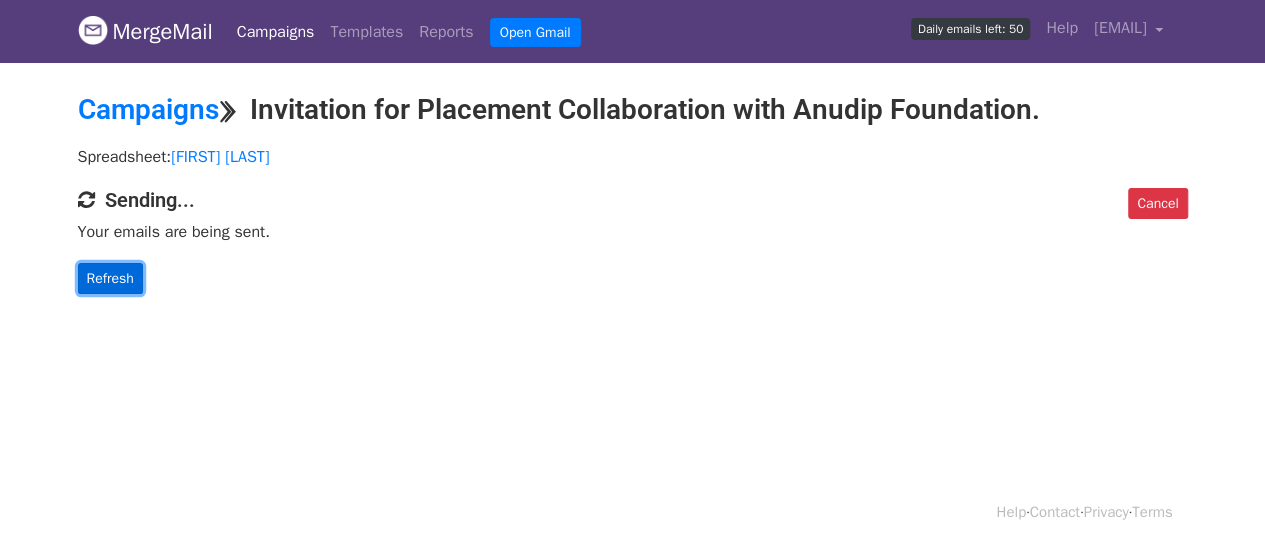 click on "Refresh" at bounding box center (110, 278) 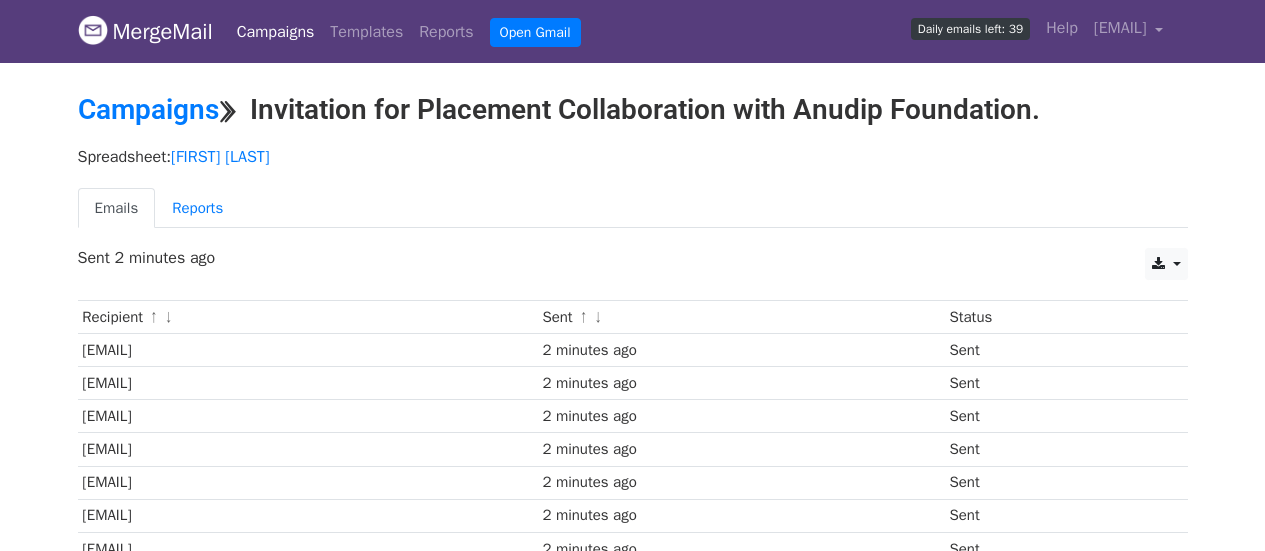 scroll, scrollTop: 0, scrollLeft: 0, axis: both 